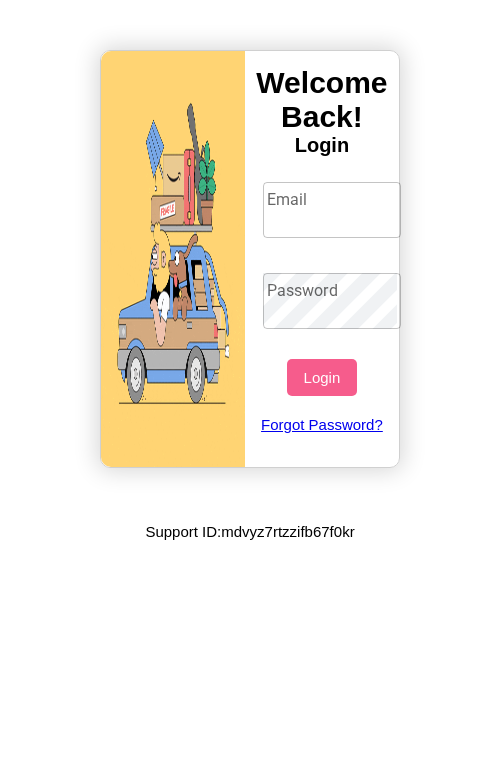 scroll, scrollTop: 0, scrollLeft: 0, axis: both 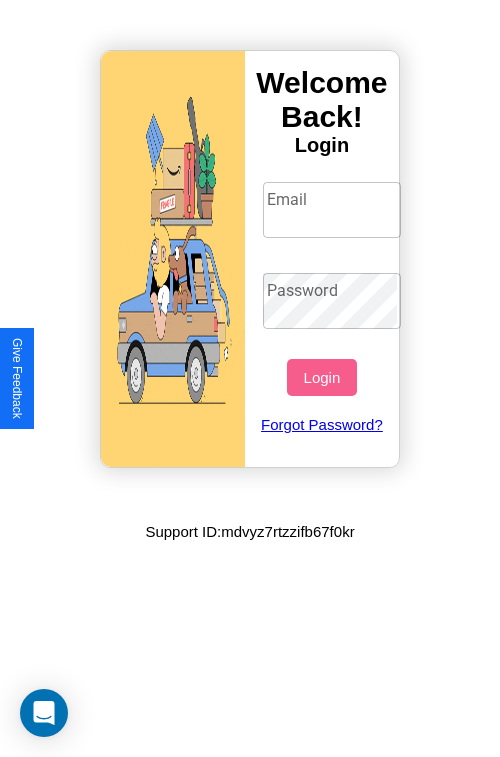 click on "Email" at bounding box center [332, 210] 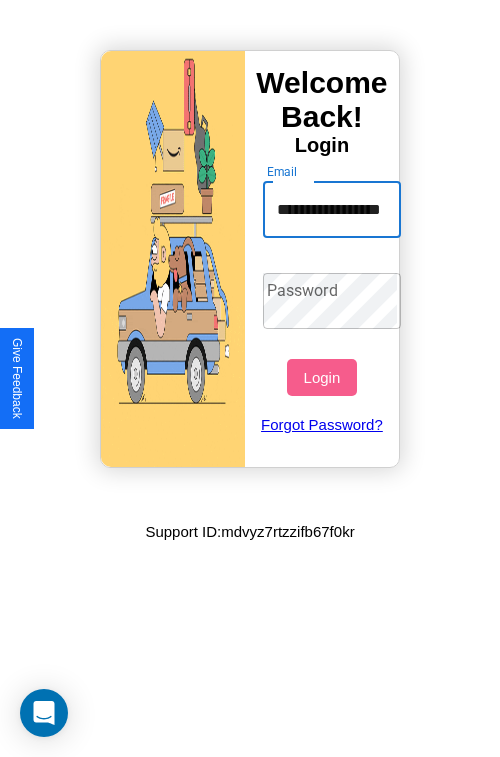 scroll, scrollTop: 0, scrollLeft: 46, axis: horizontal 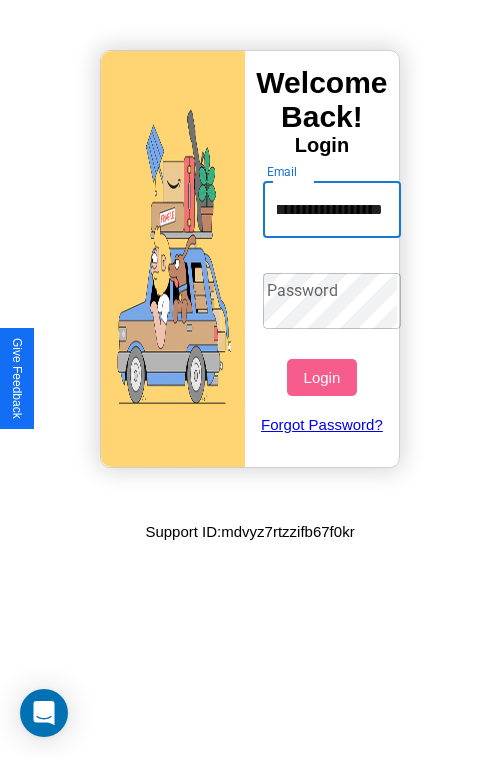 type on "**********" 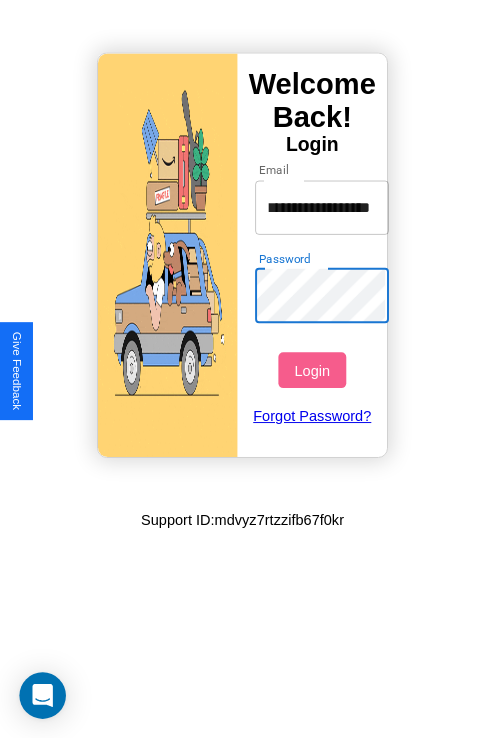 scroll, scrollTop: 0, scrollLeft: 0, axis: both 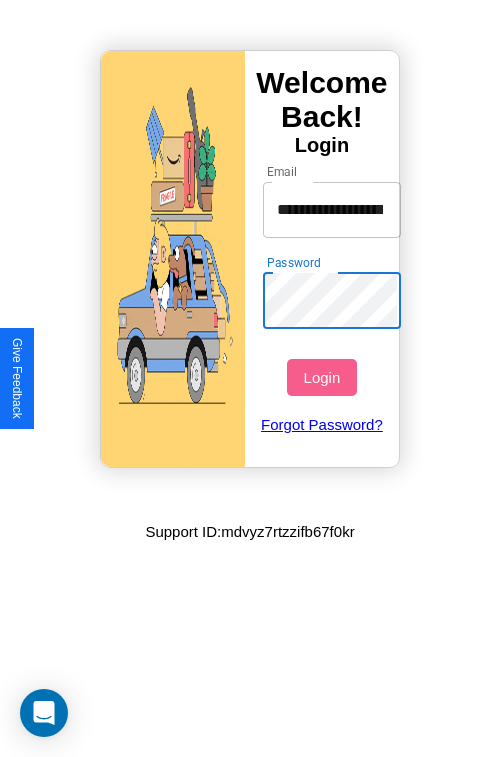 click on "Login" at bounding box center [321, 377] 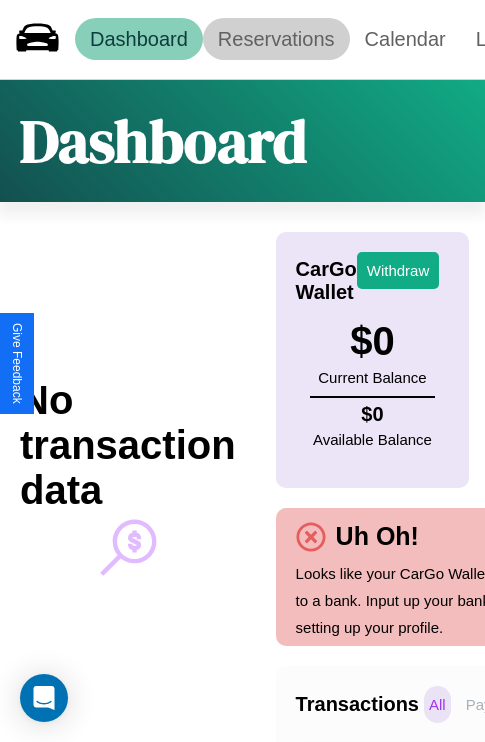 click on "Reservations" at bounding box center (276, 39) 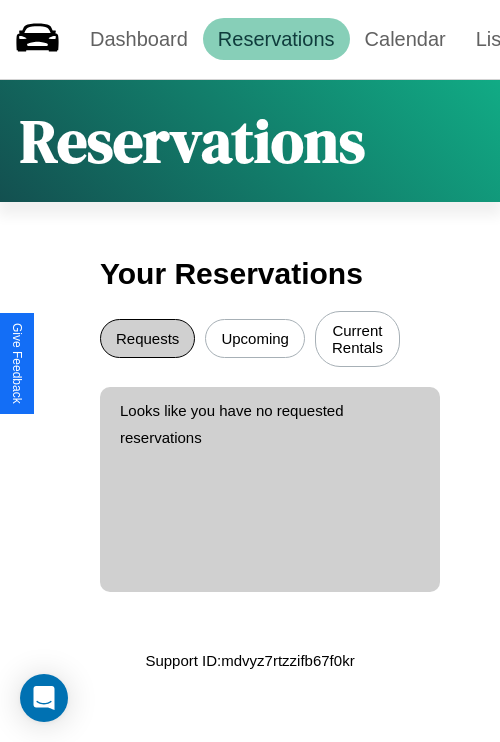 click on "Requests" at bounding box center [147, 338] 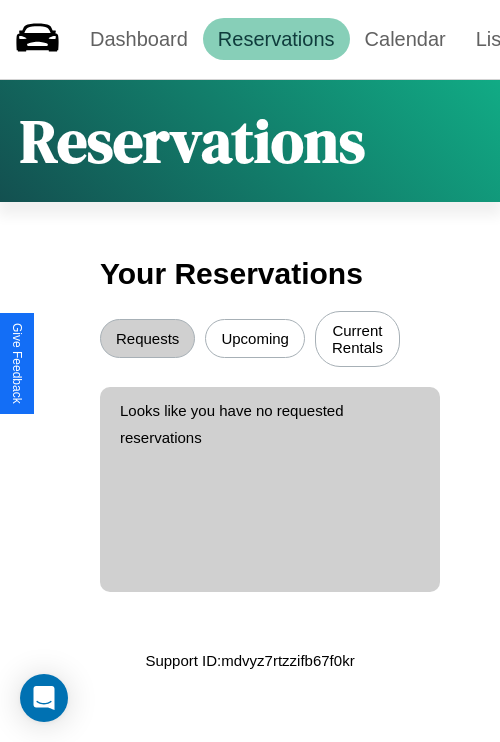 click on "Upcoming" at bounding box center (255, 338) 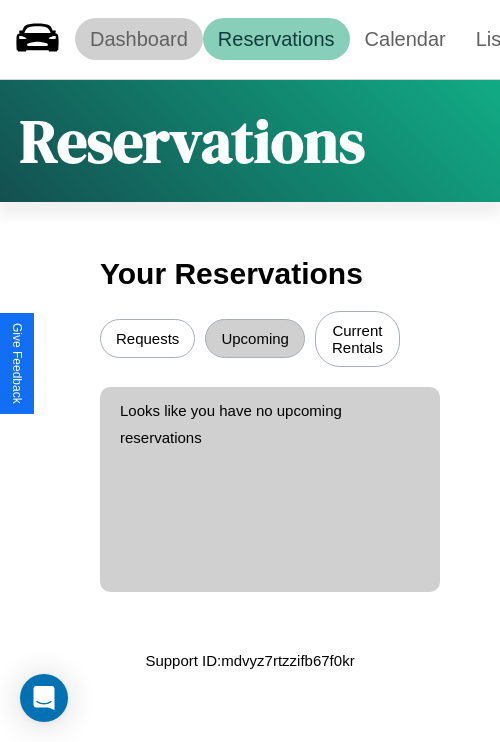 click on "Dashboard" at bounding box center (139, 39) 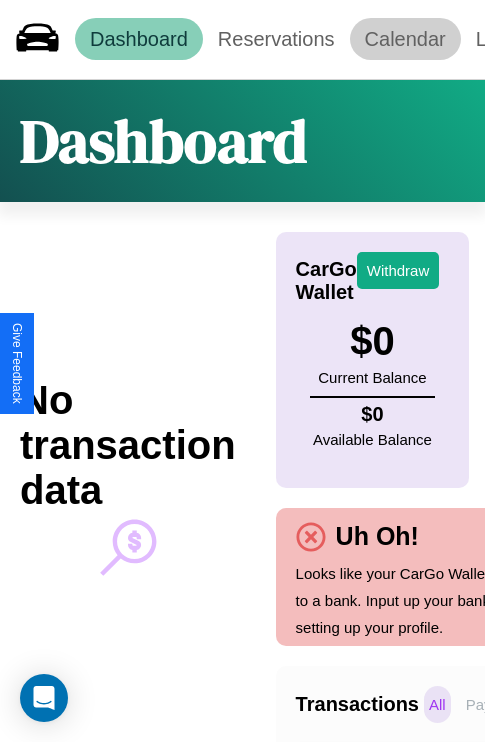 click on "Calendar" at bounding box center [405, 39] 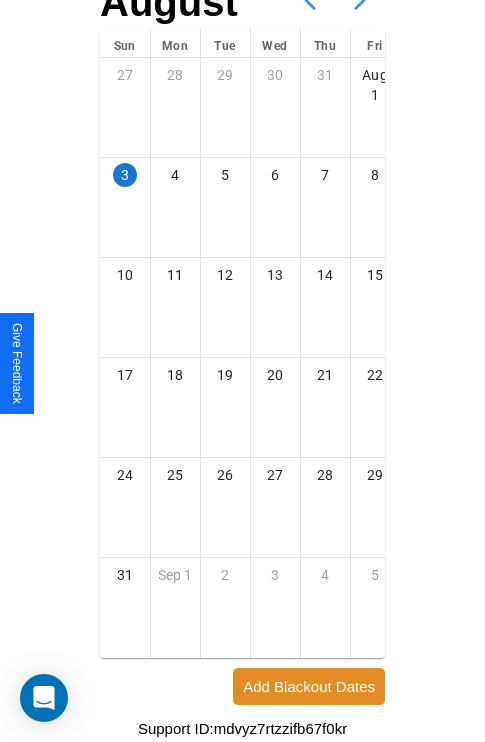 scroll, scrollTop: 242, scrollLeft: 0, axis: vertical 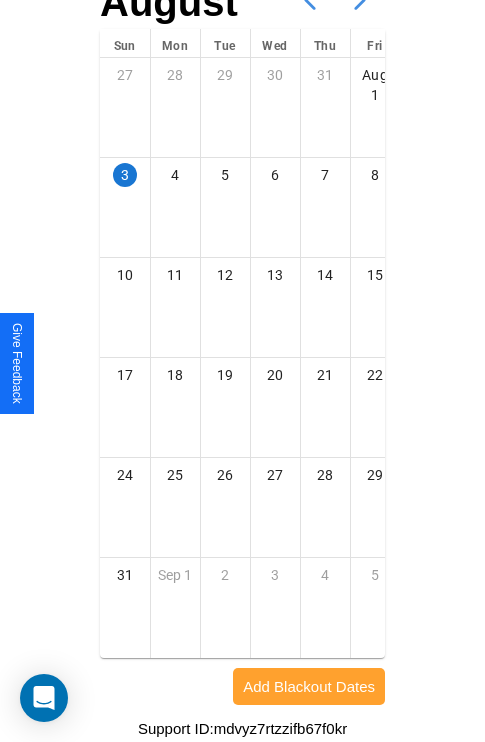 click on "Add Blackout Dates" at bounding box center (309, 686) 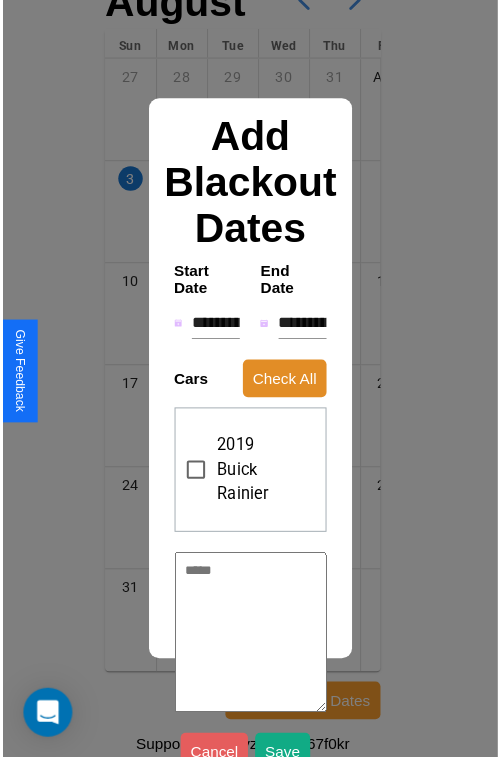 scroll, scrollTop: 227, scrollLeft: 0, axis: vertical 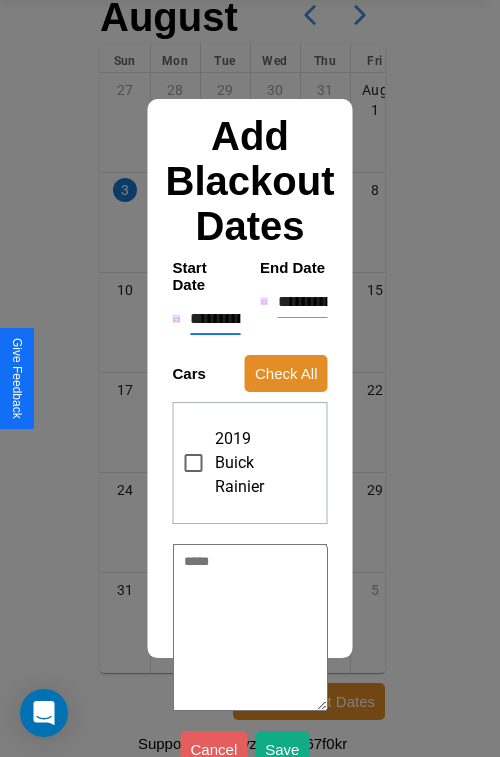 click on "**********" at bounding box center (215, 319) 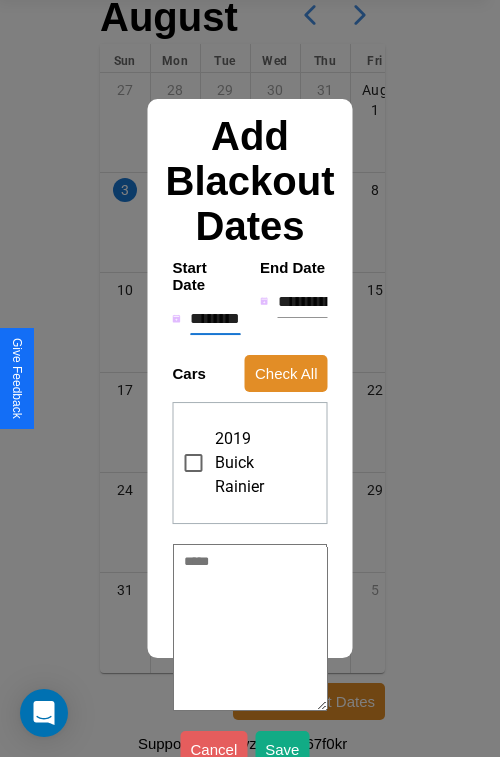 type on "*" 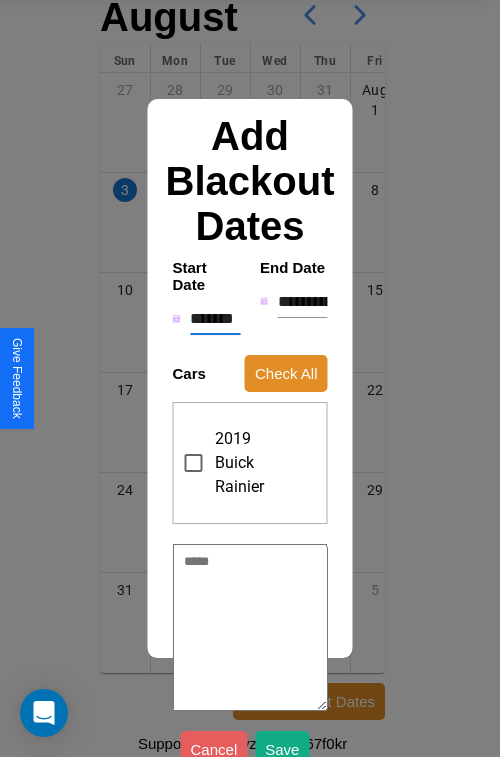 type on "*" 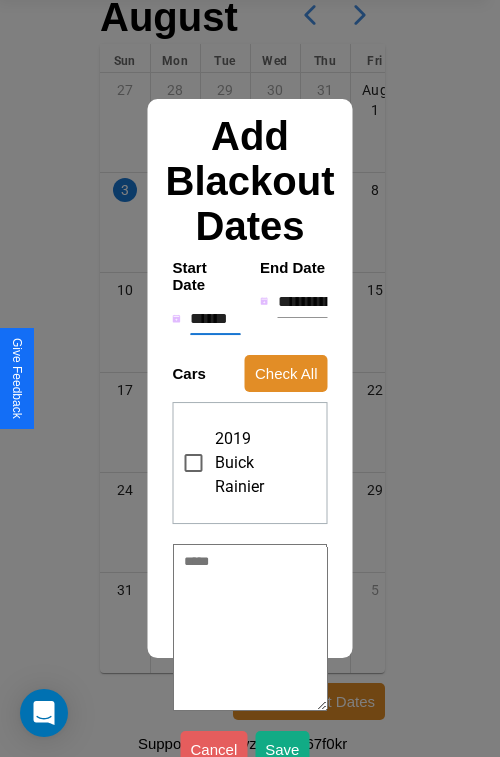 type on "*" 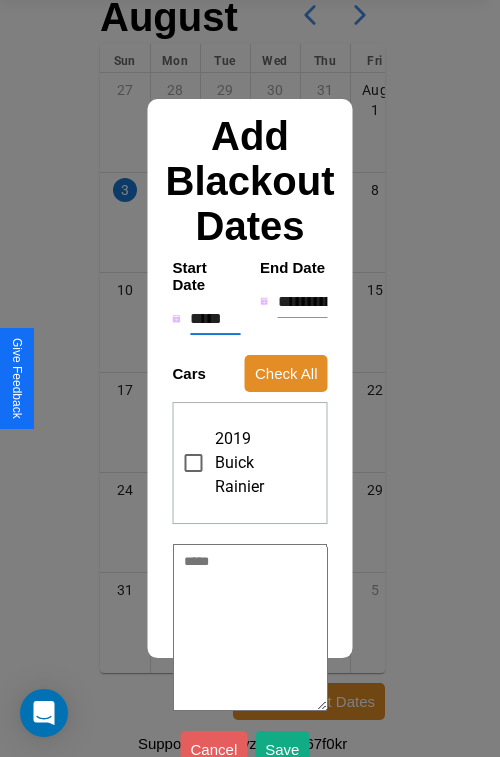 type on "*" 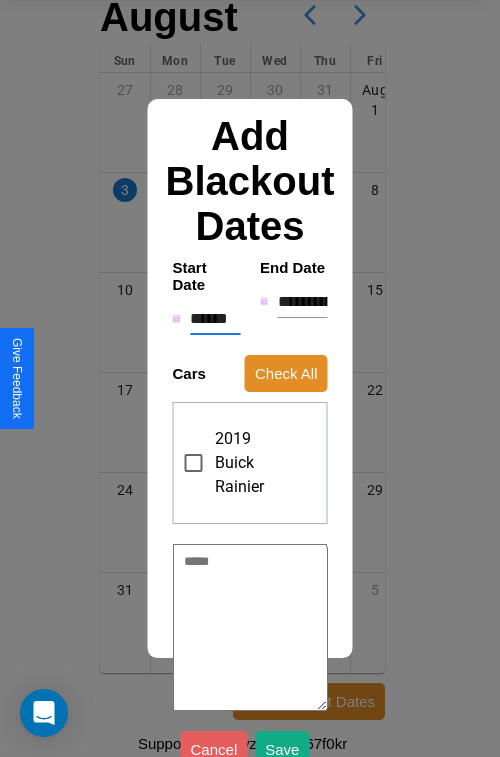 type on "*" 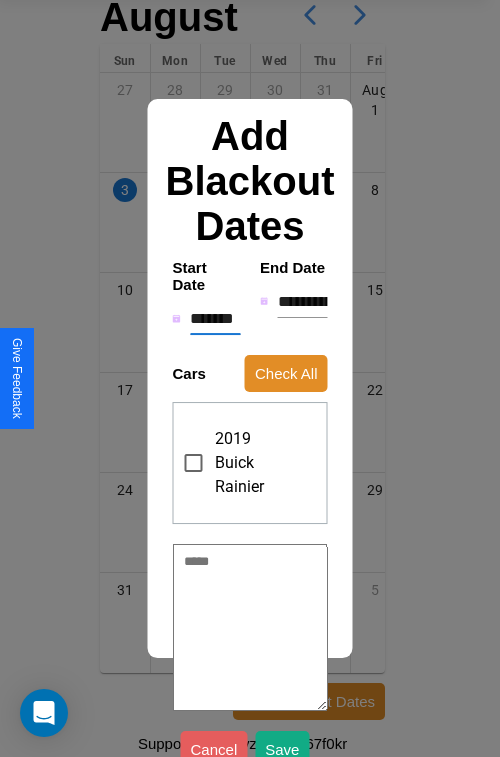 type on "*" 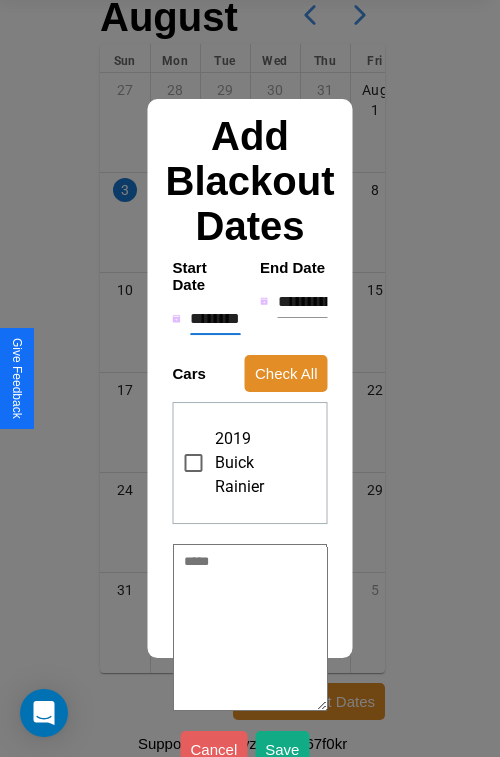 type on "*" 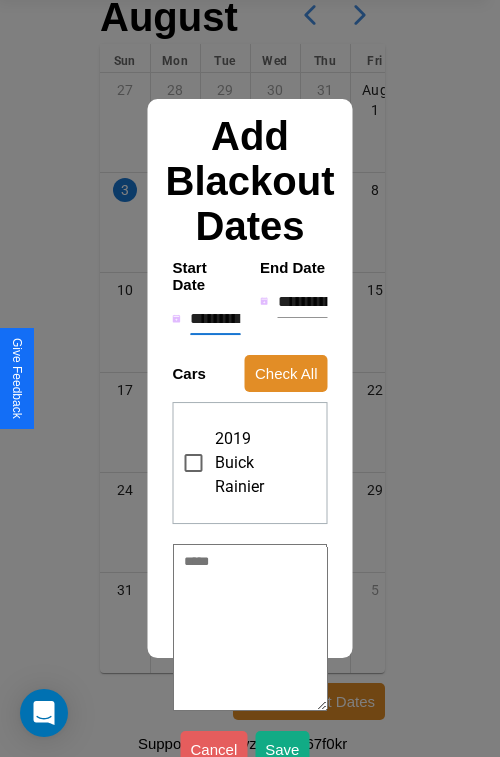 type on "*" 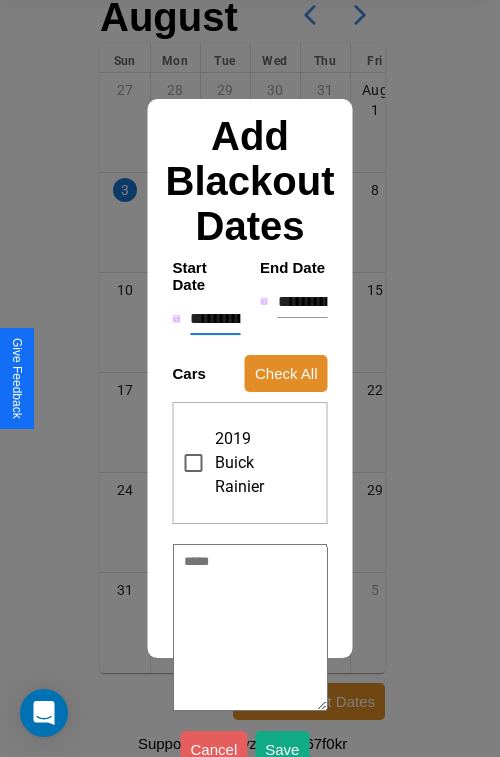 type on "*" 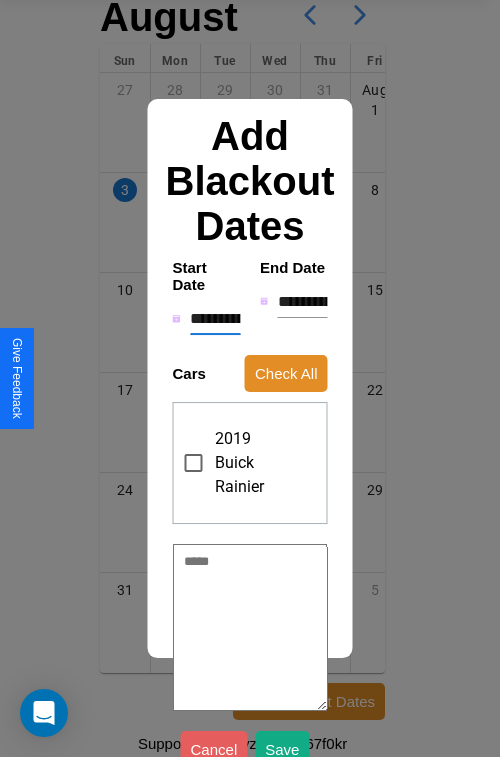 type on "*" 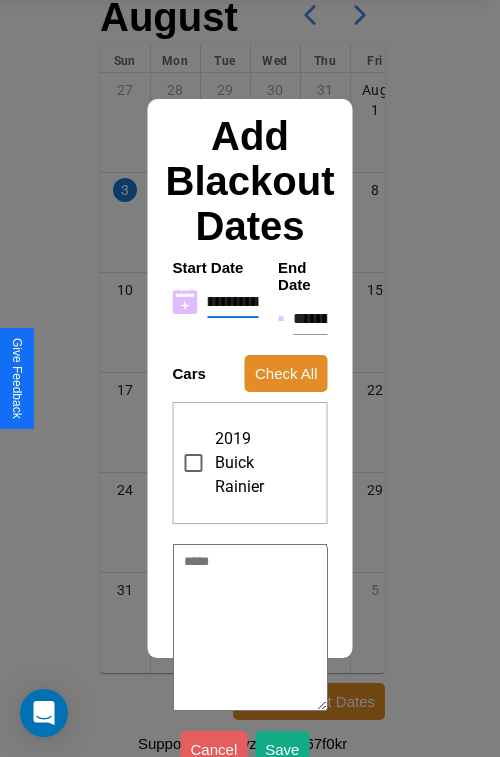 type on "**********" 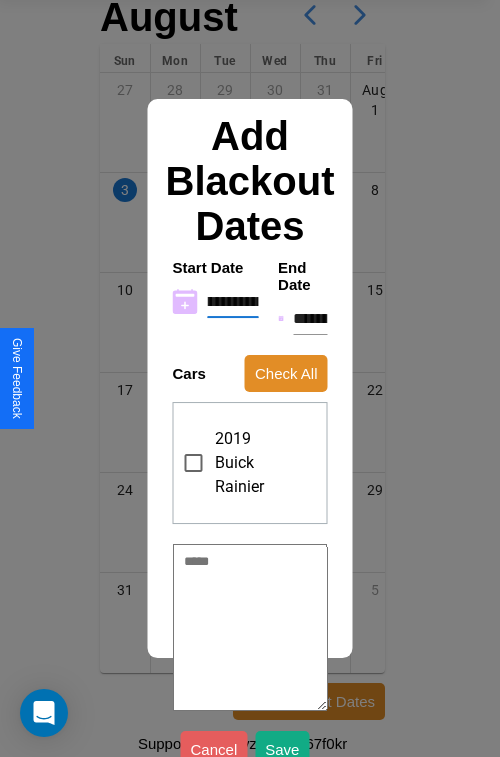 type on "*" 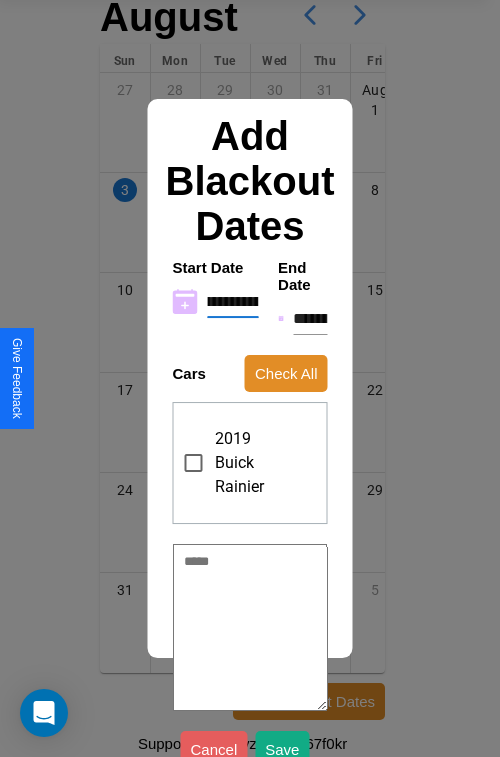 type on "**********" 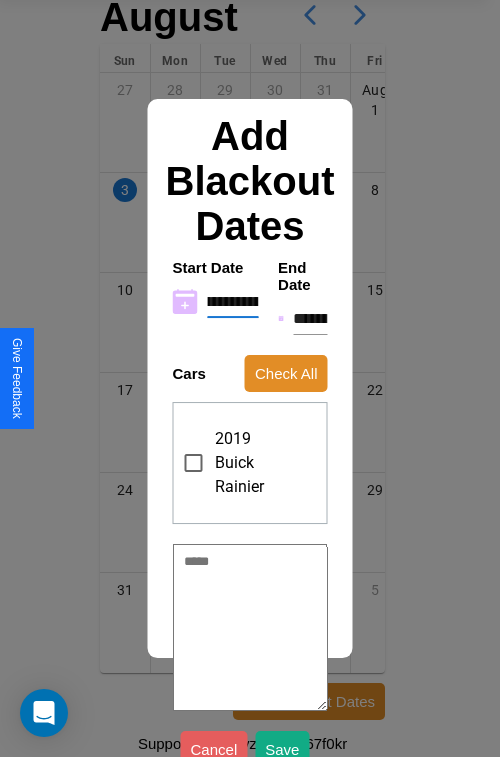 type on "*" 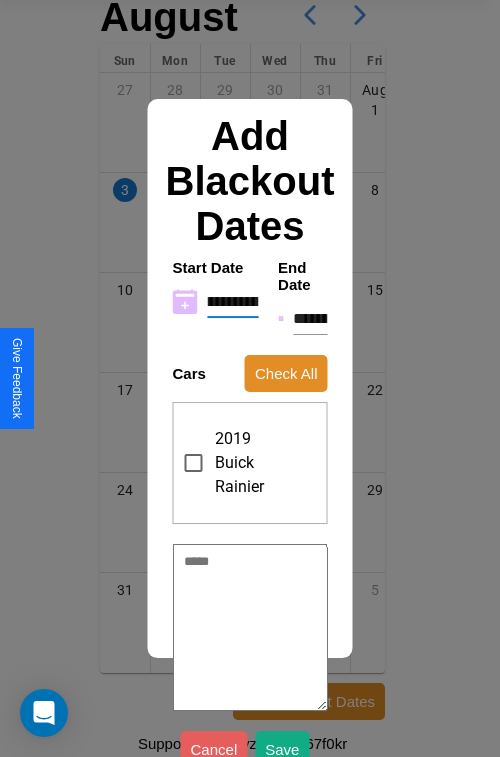 type on "**********" 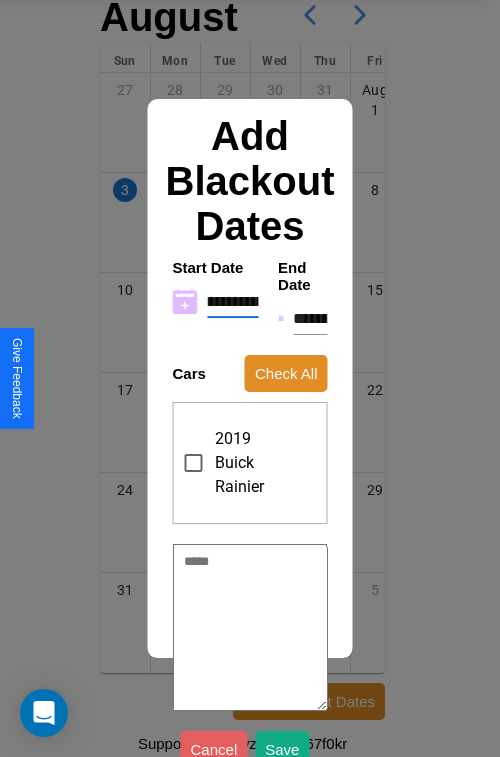 type on "*" 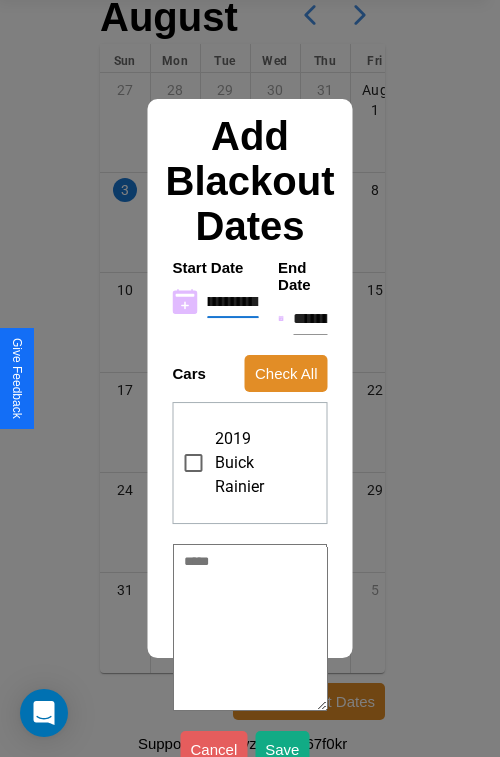 type on "**********" 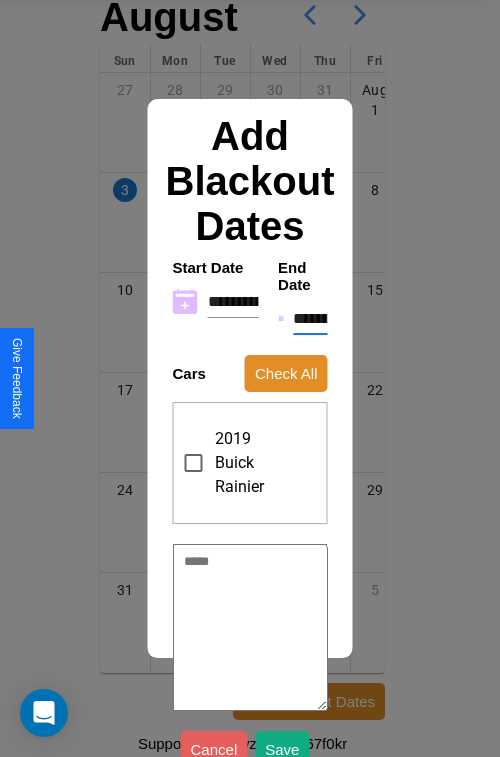 click on "**********" at bounding box center [310, 319] 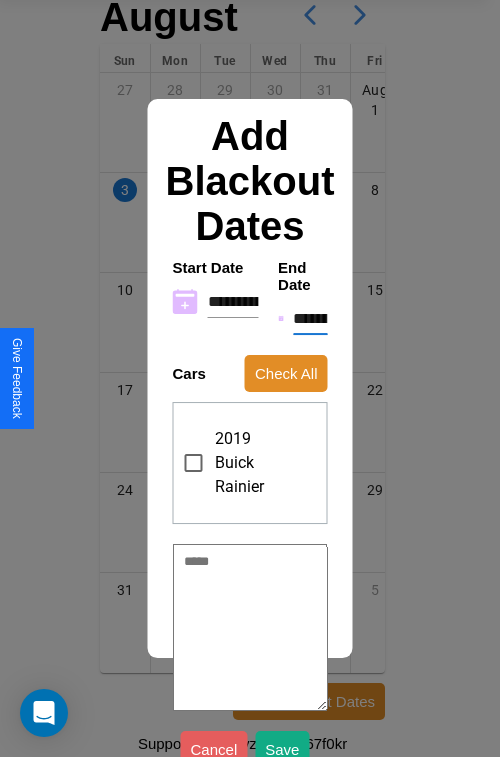 type on "*" 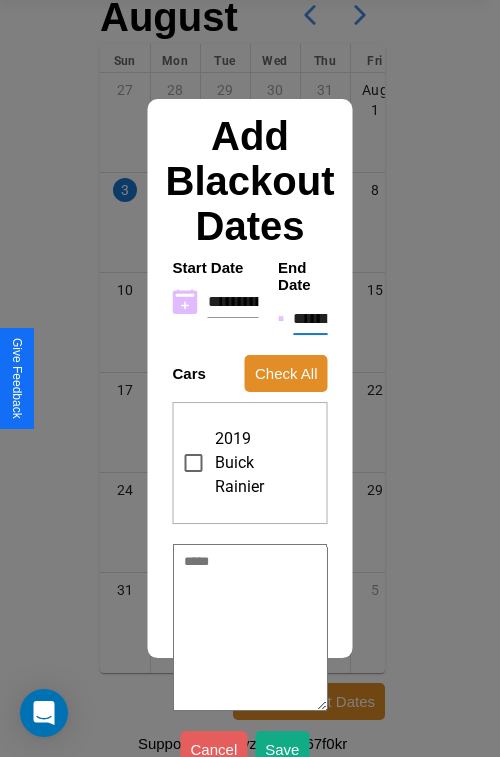 type on "*" 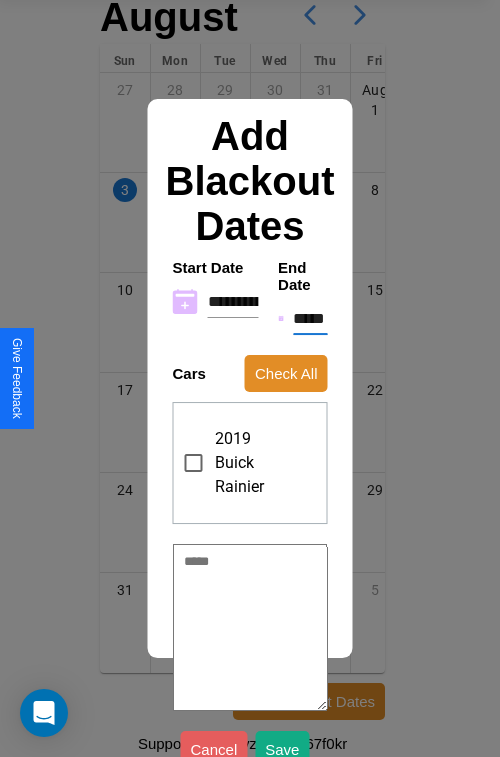 type on "*" 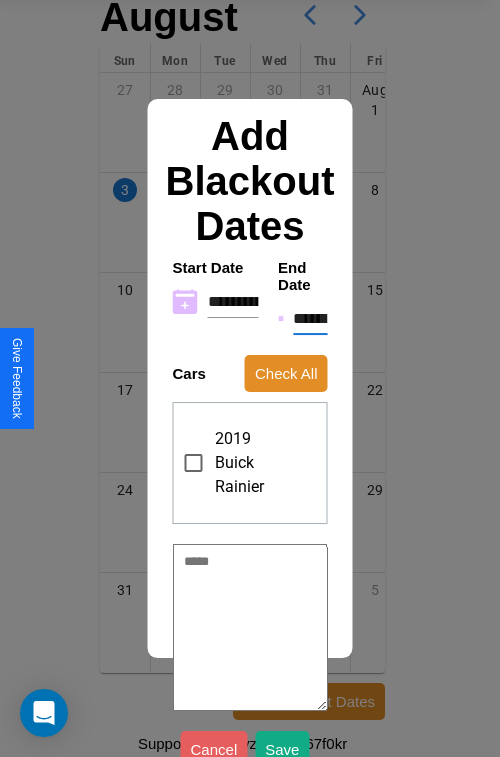 type on "*" 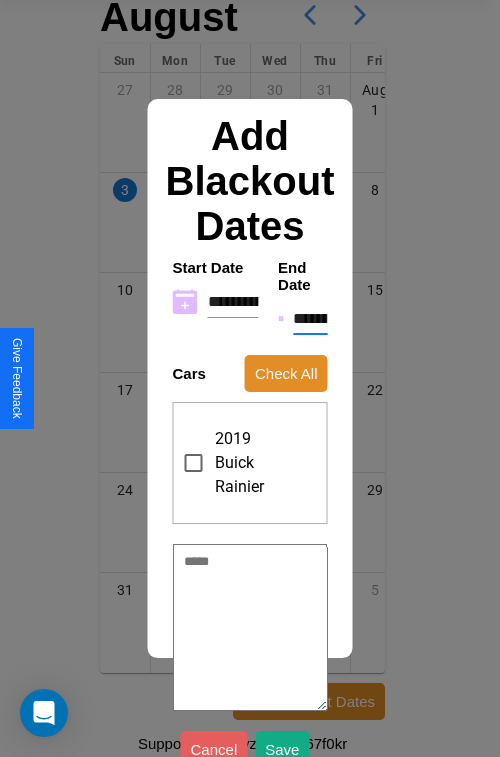 type on "*" 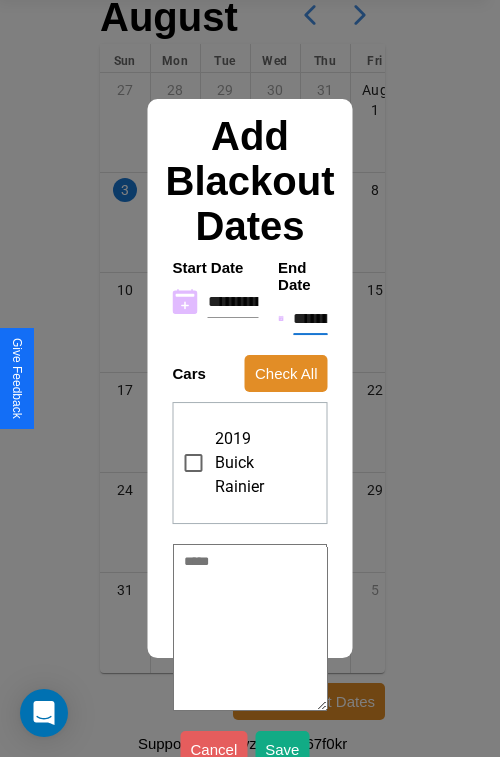 type on "*" 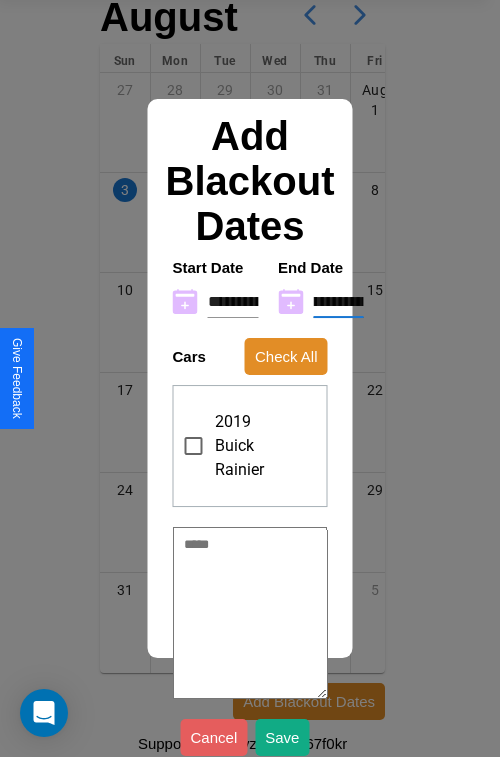 type on "**********" 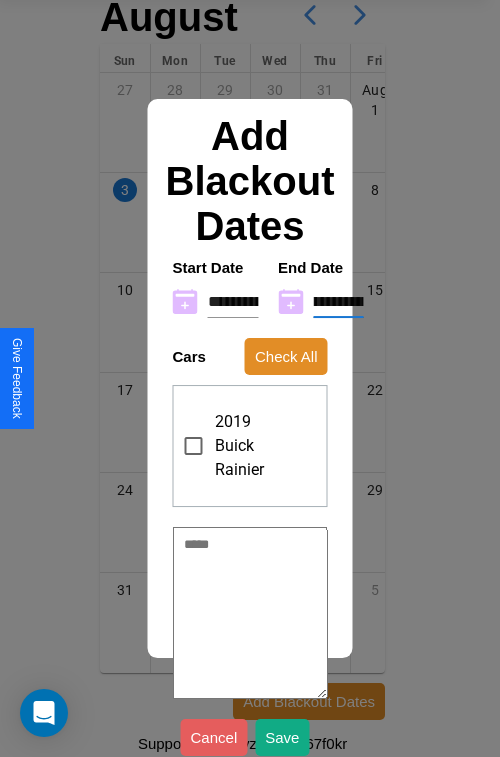 type on "*" 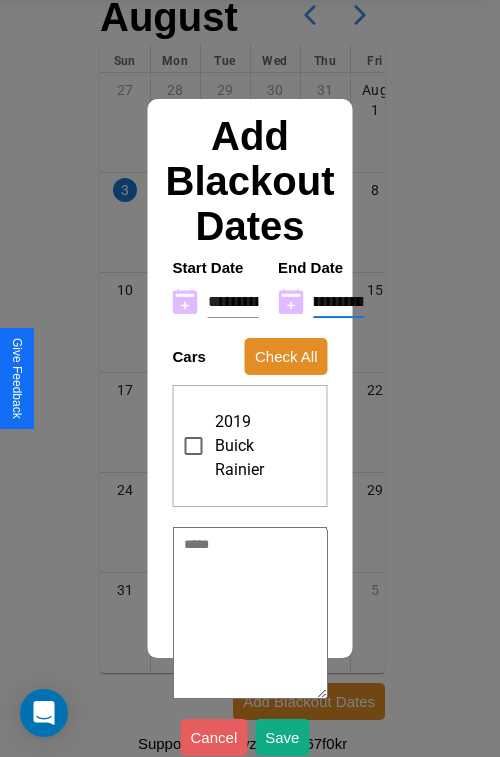 type on "**********" 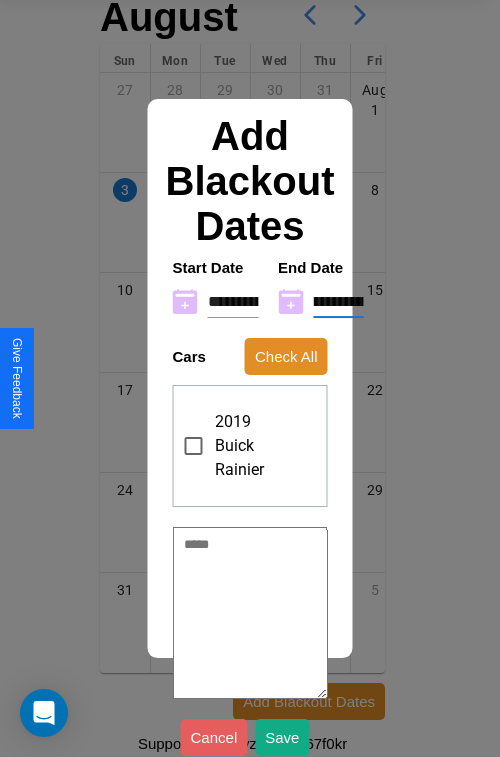 type on "*" 